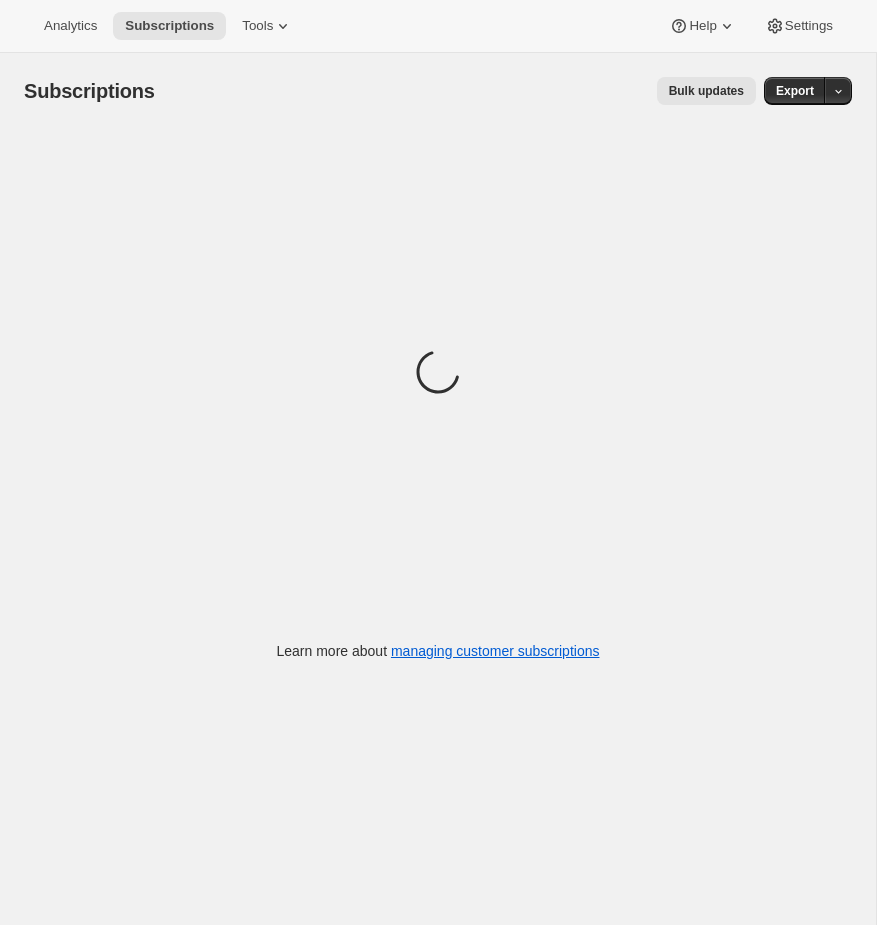 scroll, scrollTop: 0, scrollLeft: 0, axis: both 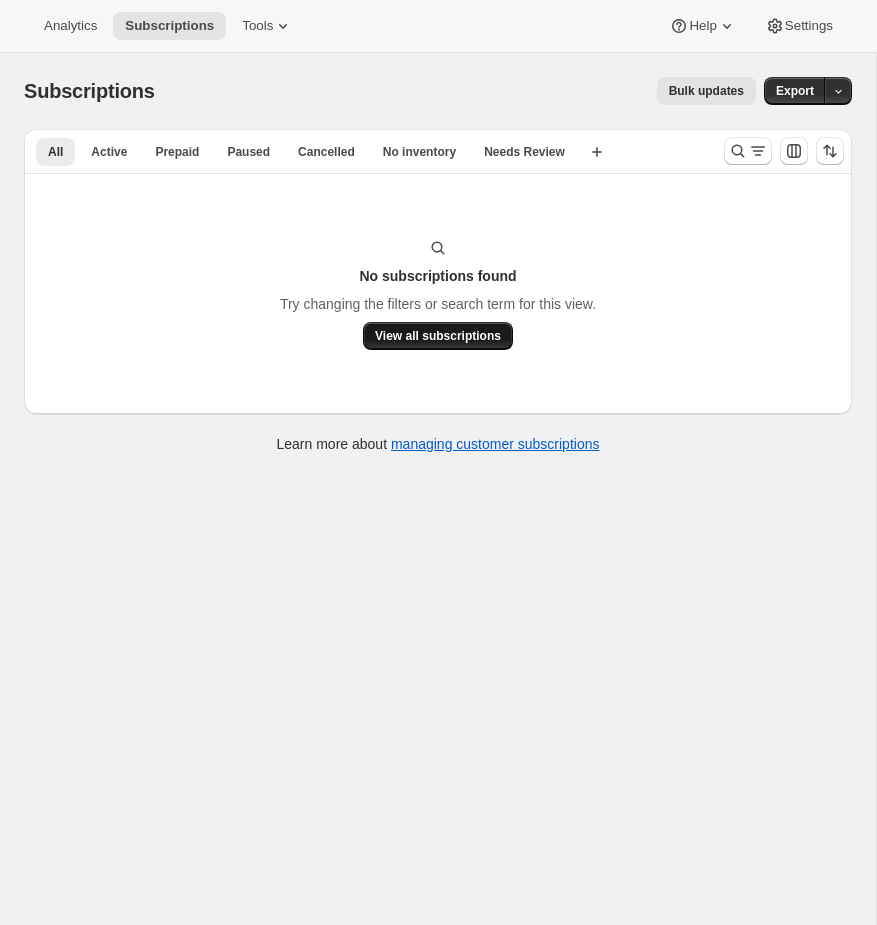click on "View all subscriptions" at bounding box center [438, 336] 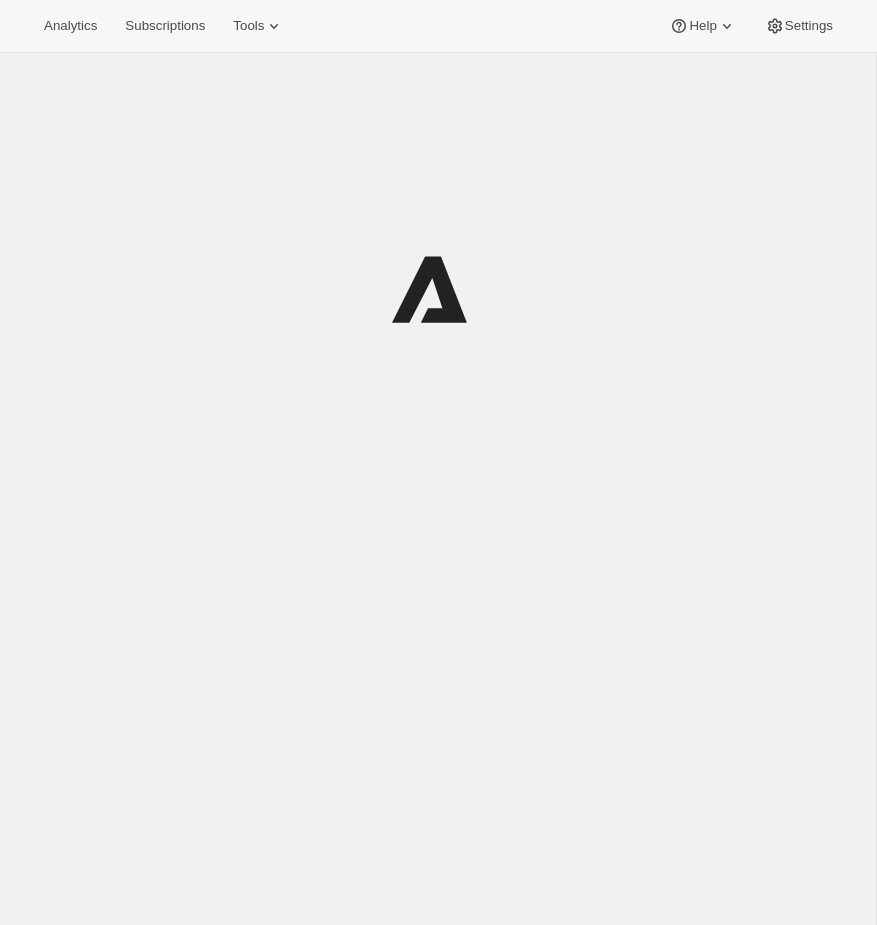 scroll, scrollTop: 0, scrollLeft: 0, axis: both 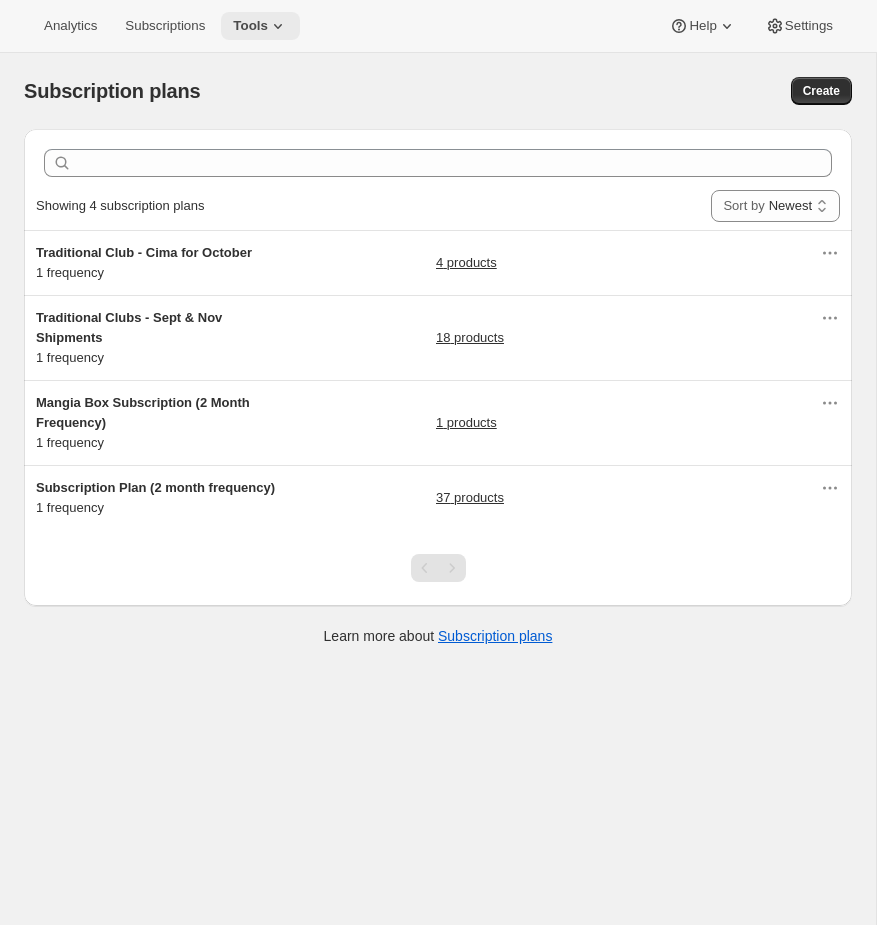 click on "Tools" at bounding box center (250, 26) 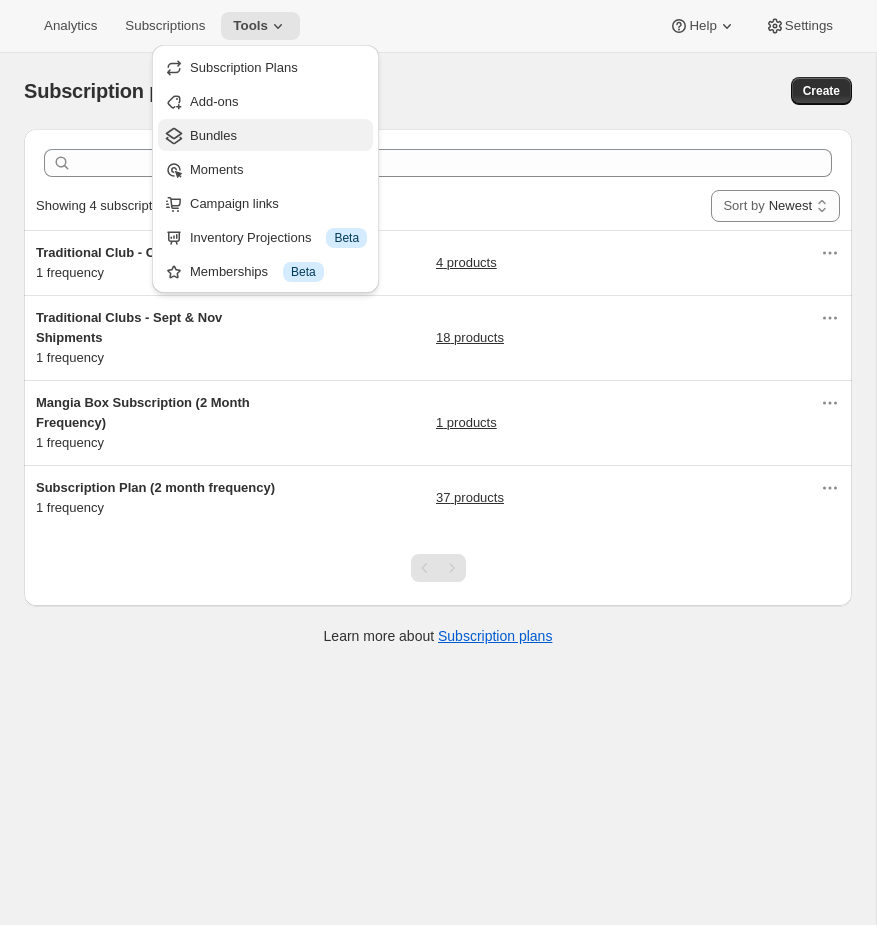 click on "Bundles" at bounding box center (265, 135) 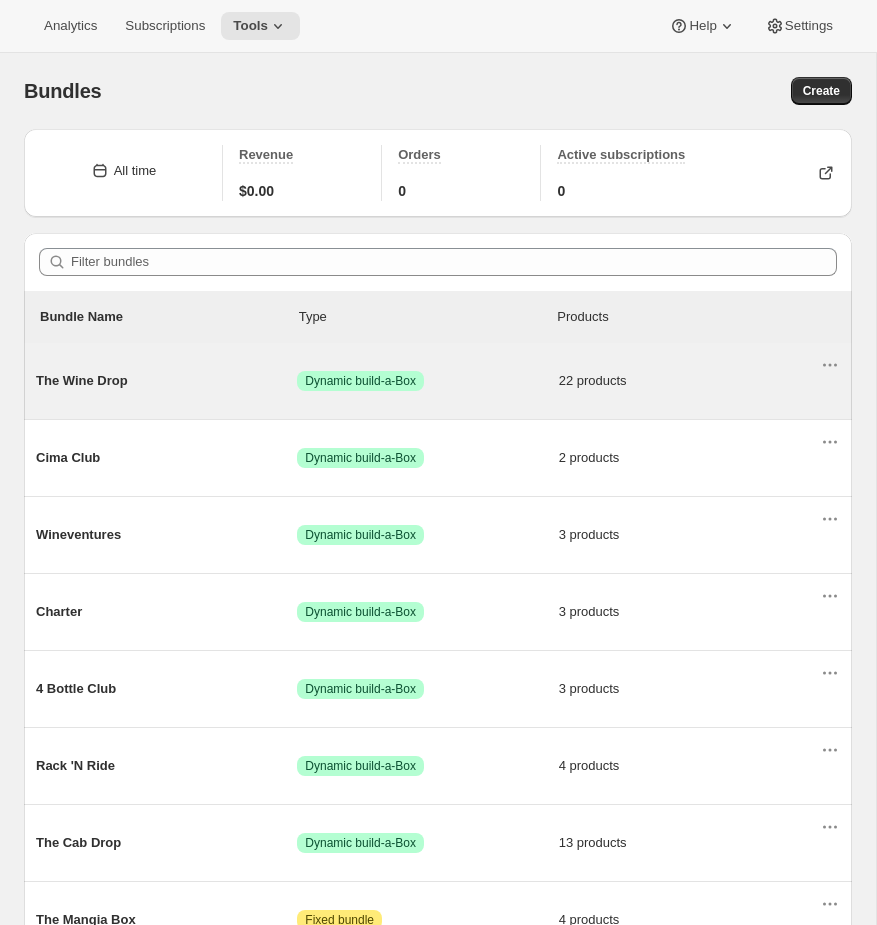 click on "The Wine Drop Success Dynamic build-a-Box 22 products" at bounding box center [428, 381] 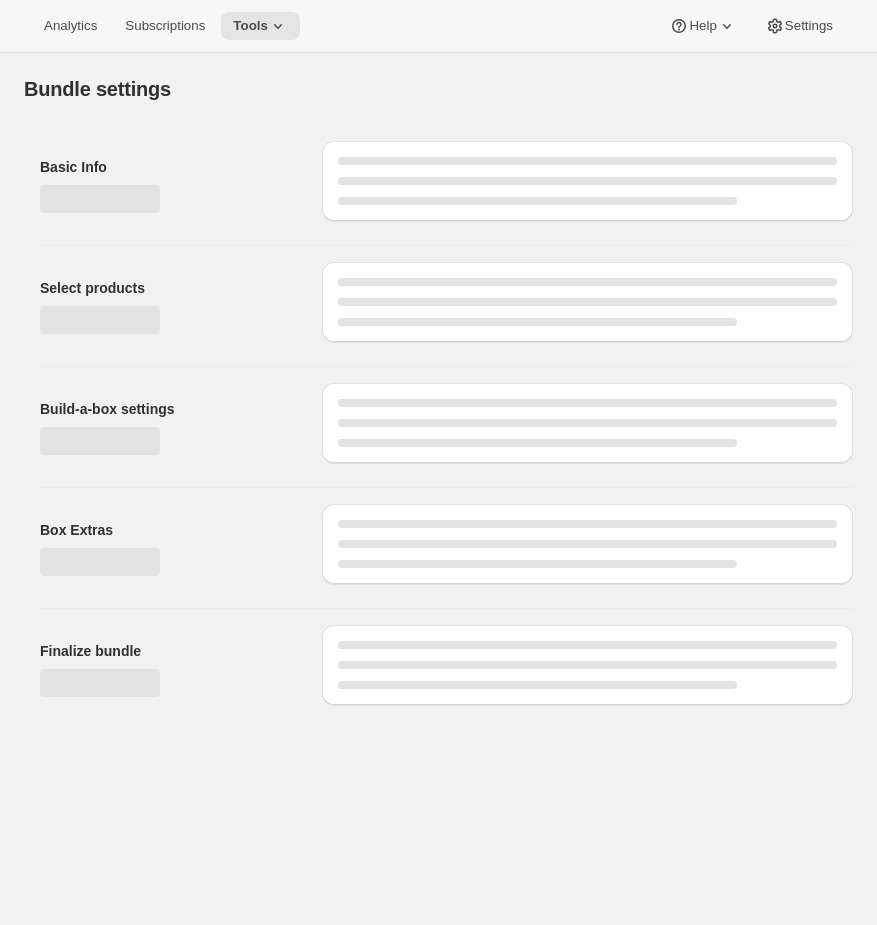 type on "The Wine Drop" 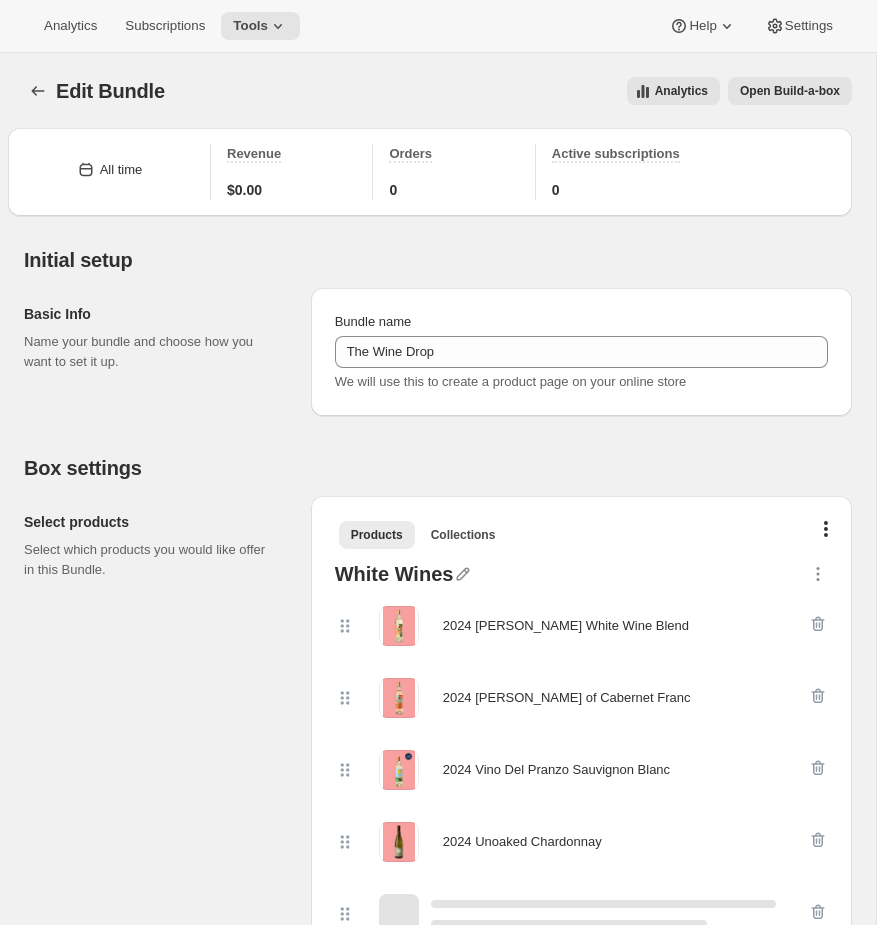 click on "Open Build-a-box" at bounding box center (790, 91) 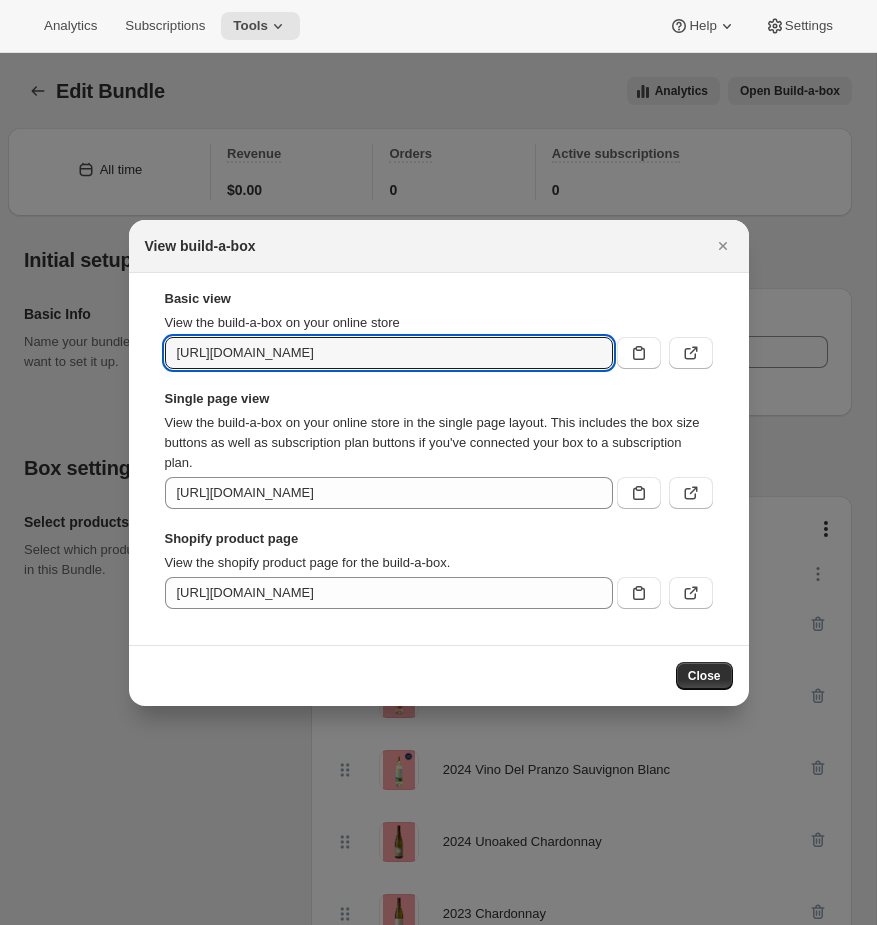 scroll, scrollTop: 0, scrollLeft: 100, axis: horizontal 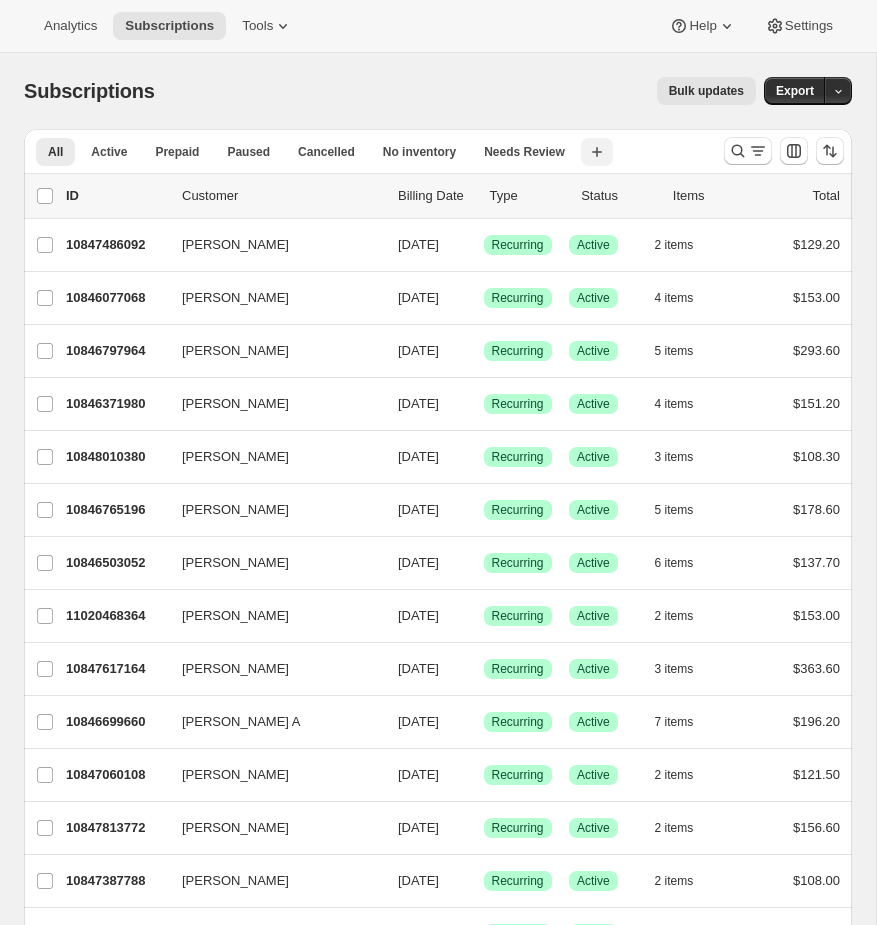 click 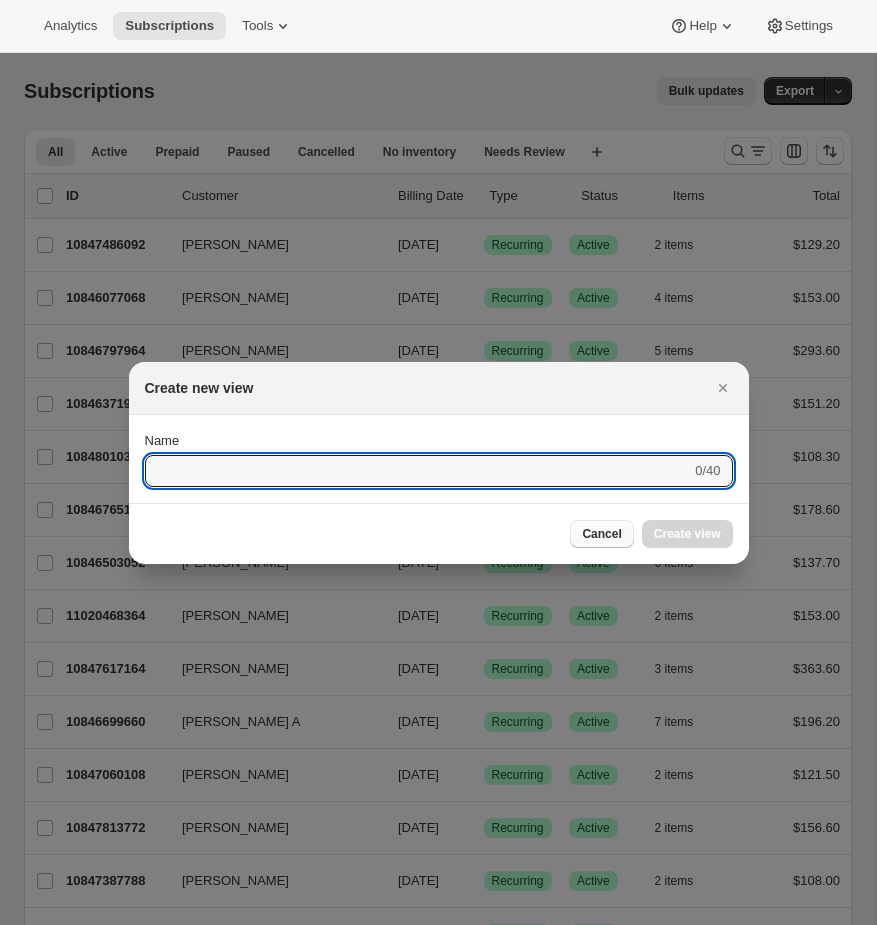 click on "Cancel" at bounding box center [601, 534] 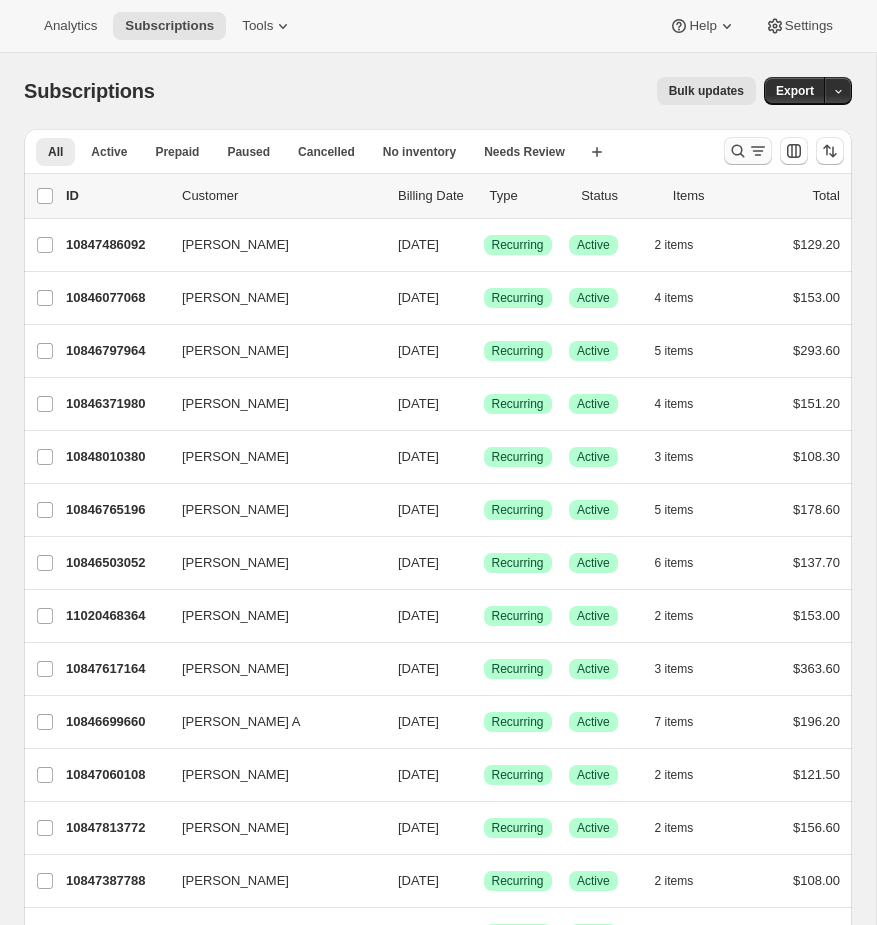 click 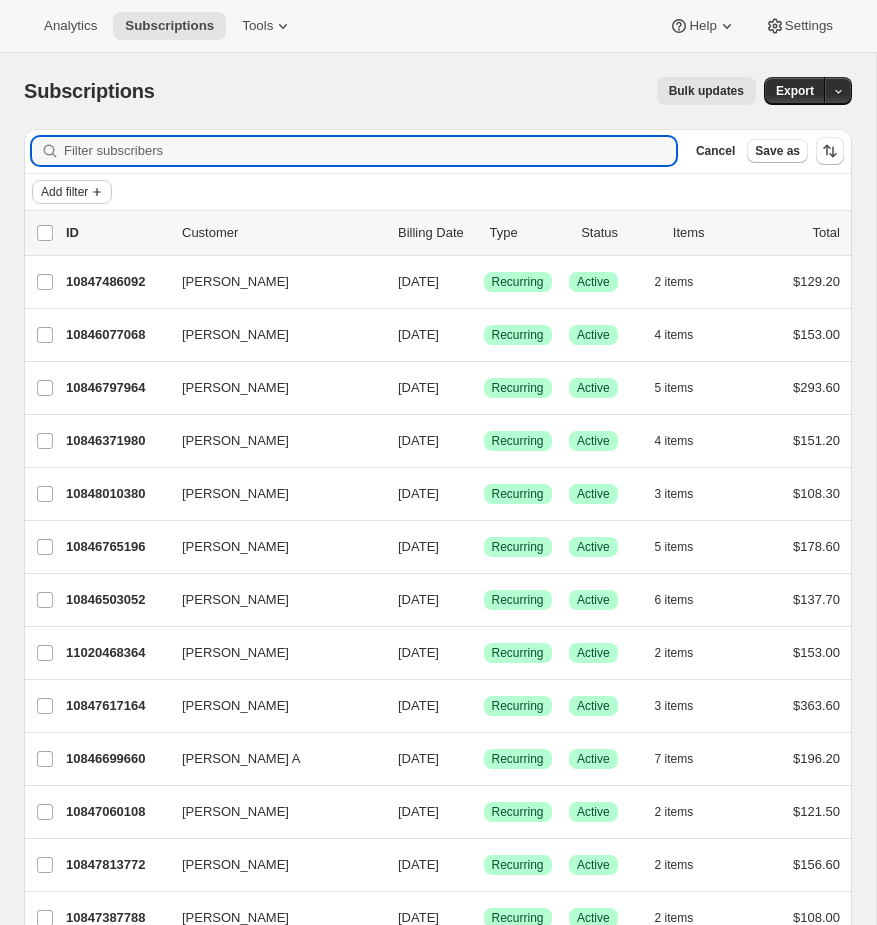 click on "Add filter" at bounding box center (64, 192) 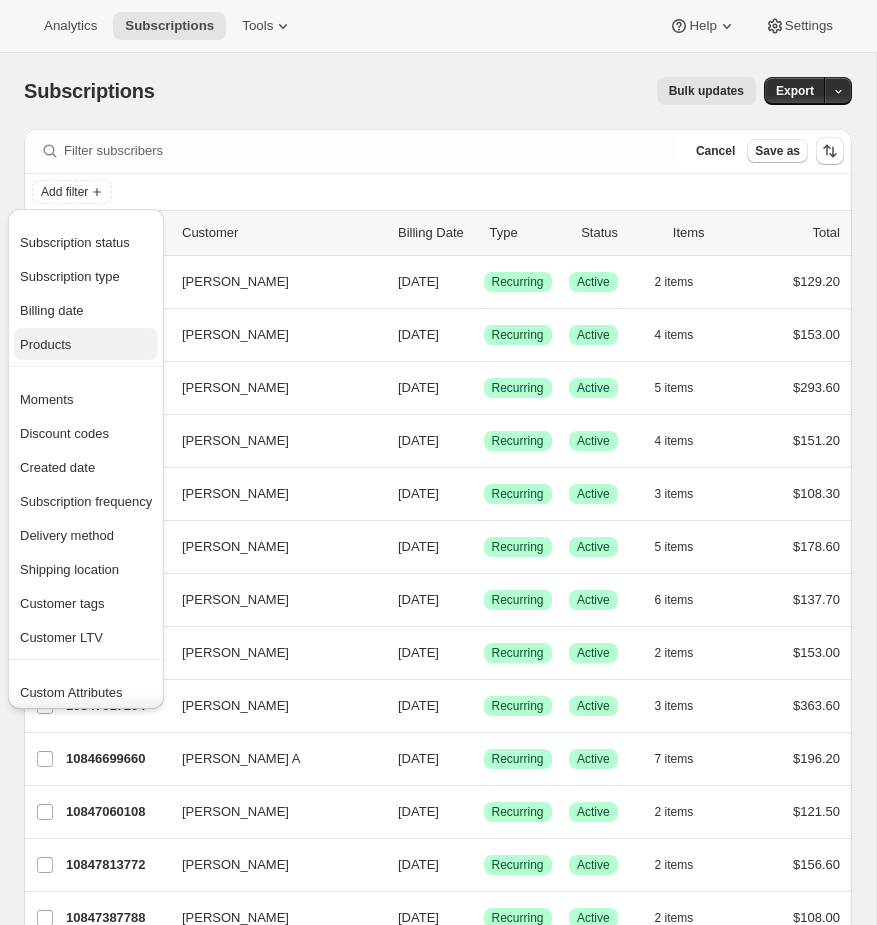 click on "Products" at bounding box center [45, 344] 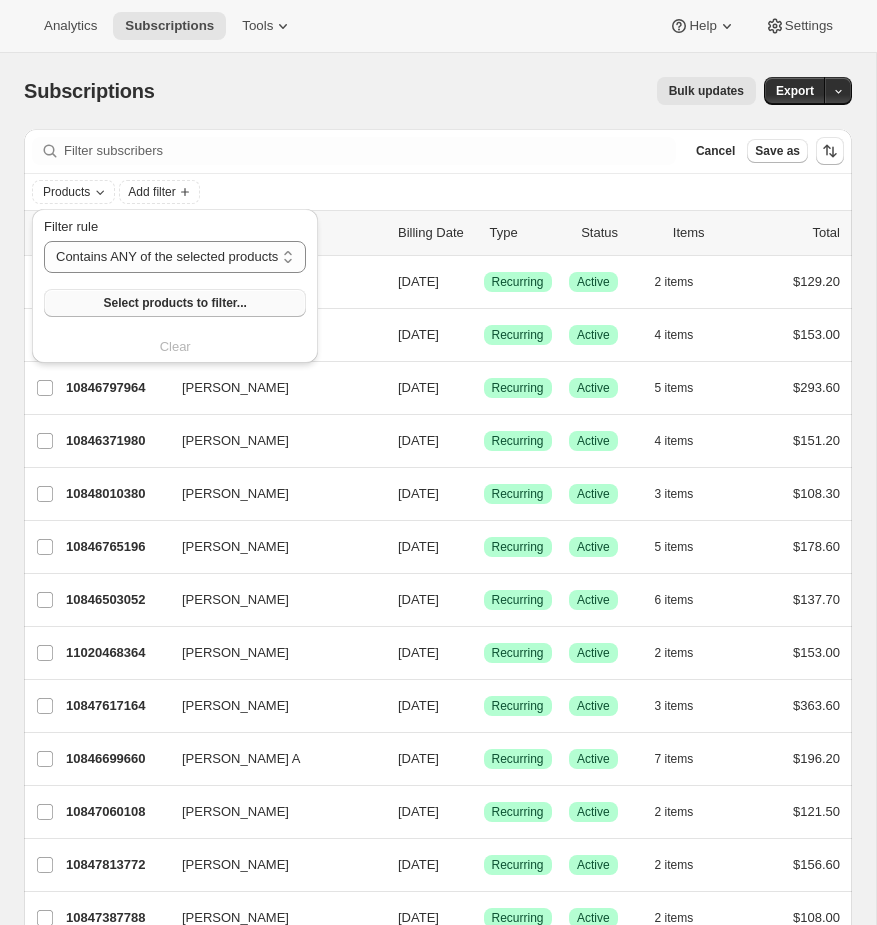 click on "Select products to filter..." at bounding box center [175, 303] 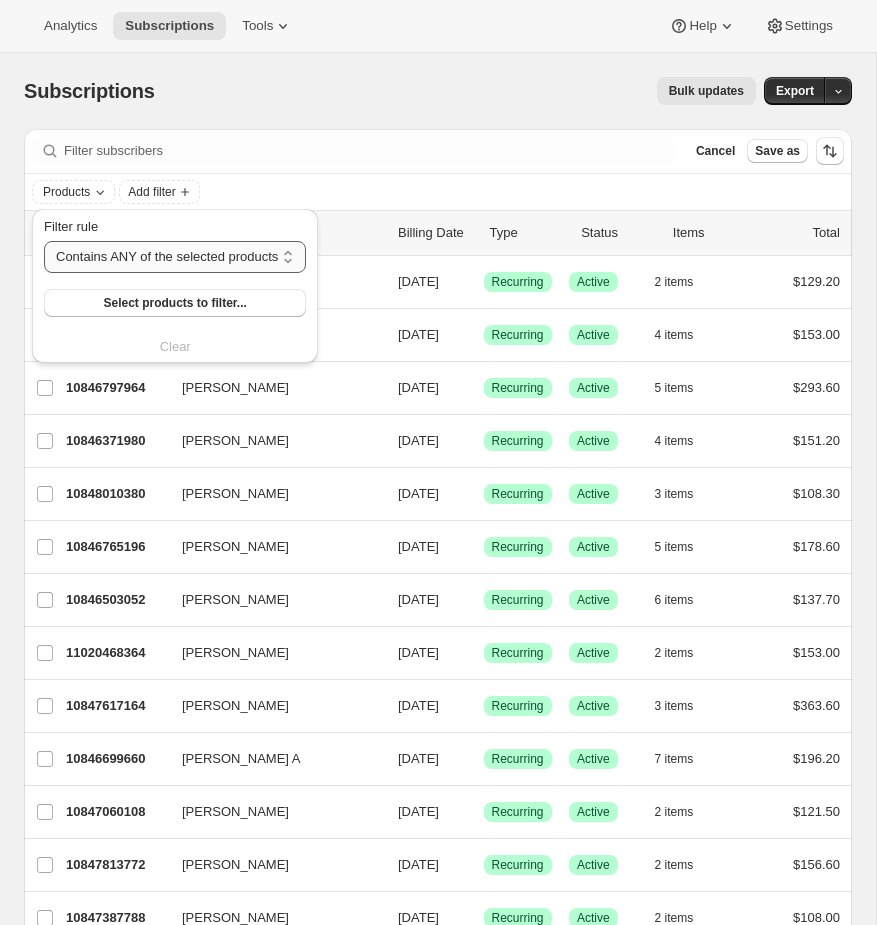 click on "Contains ANY of the selected products Contains ALL of the selected products Contains ONLY of the selected products Does NOT contain ANY of the selected products" at bounding box center [175, 257] 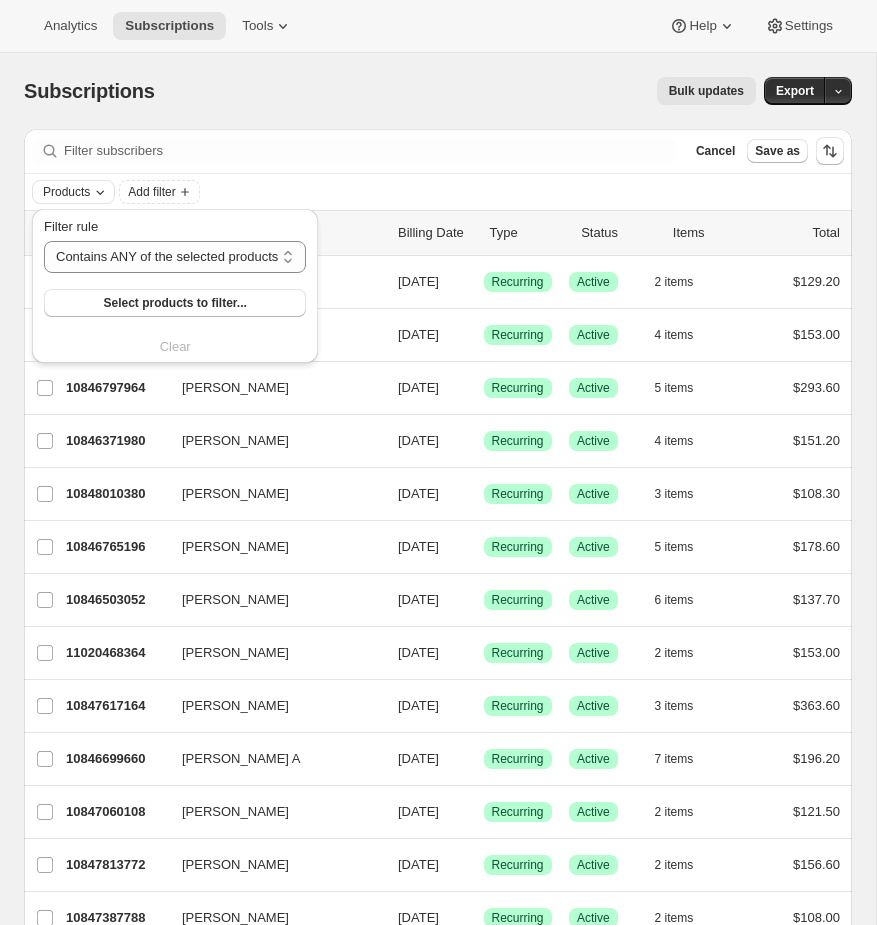 click on "Products" at bounding box center (66, 192) 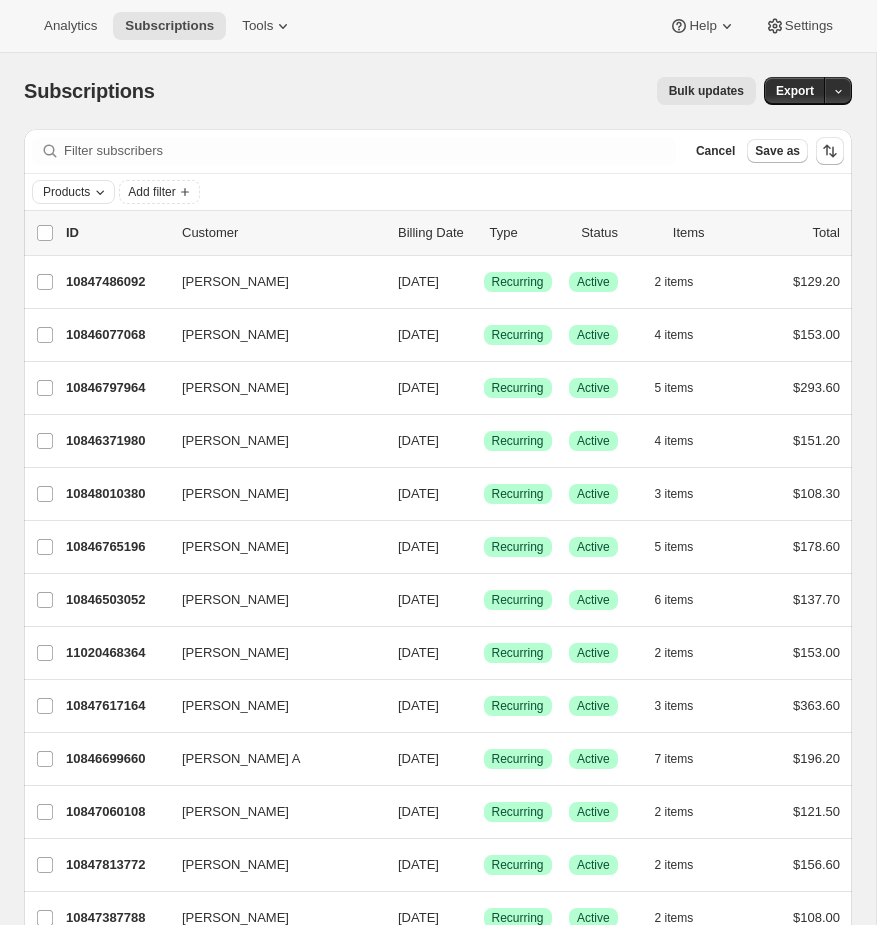 click on "Products" at bounding box center (66, 192) 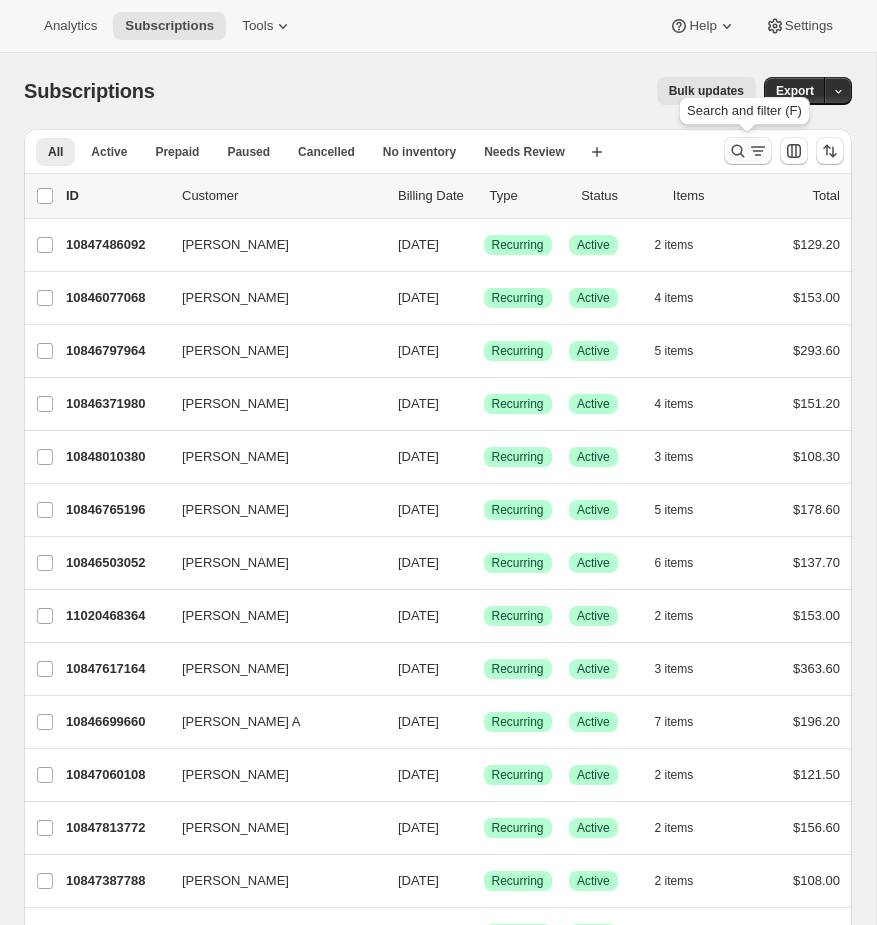click 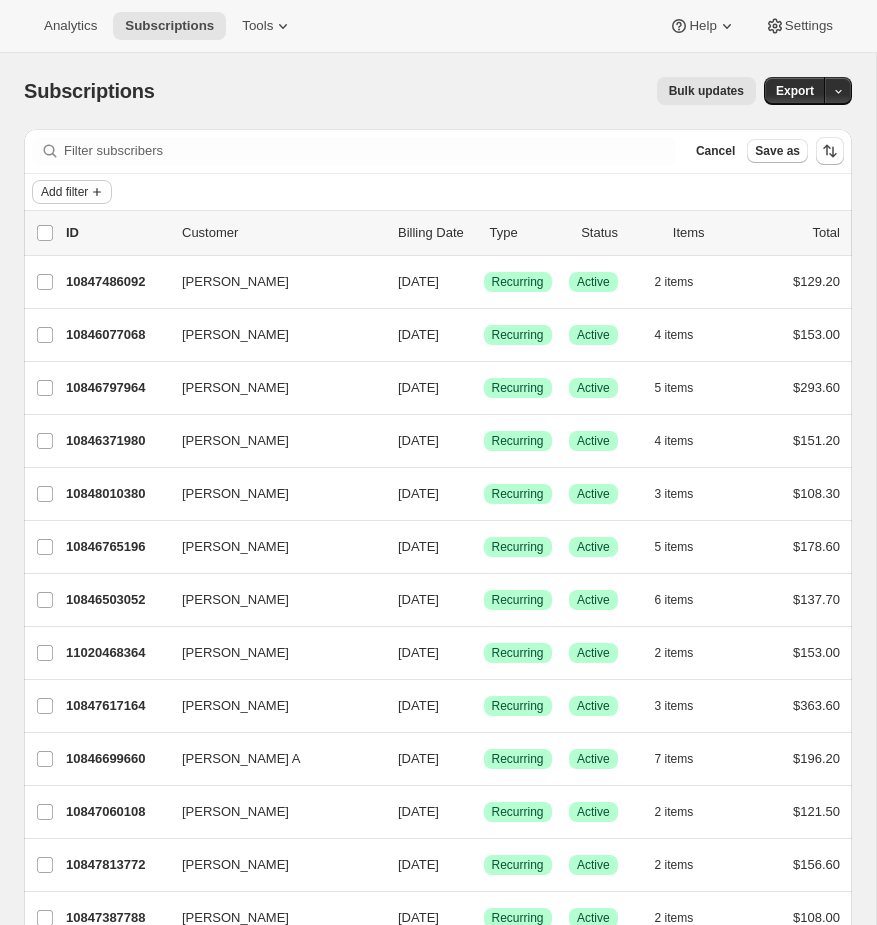 click 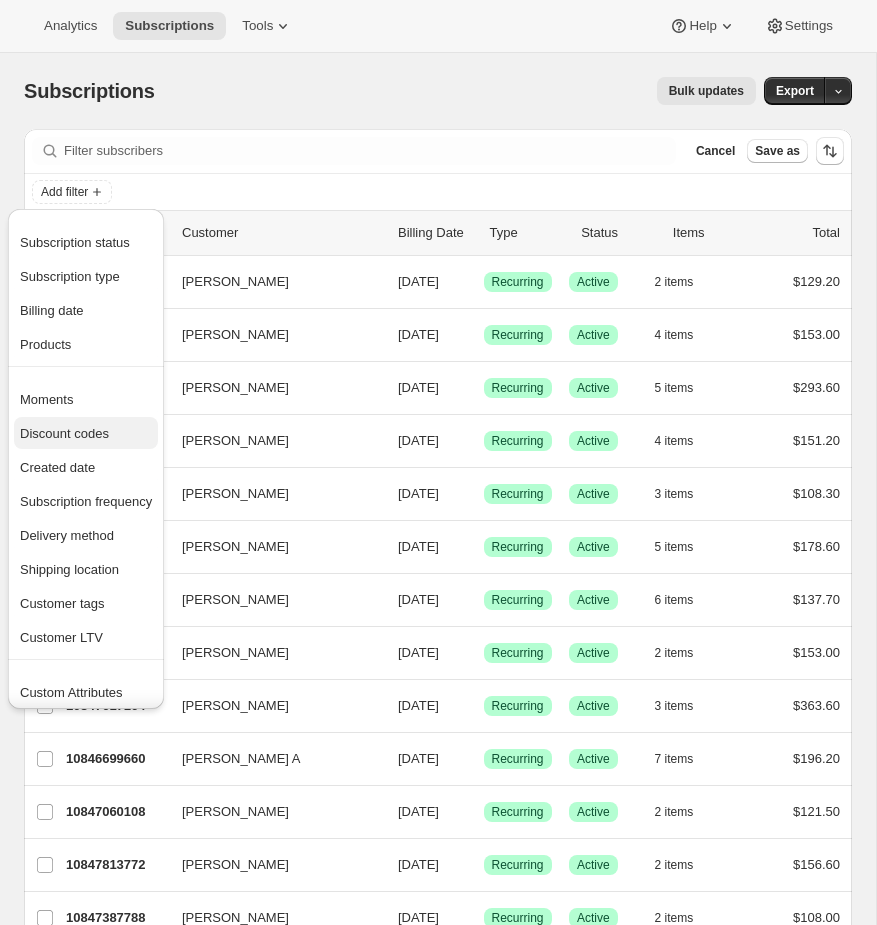 click on "Discount codes" at bounding box center (86, 434) 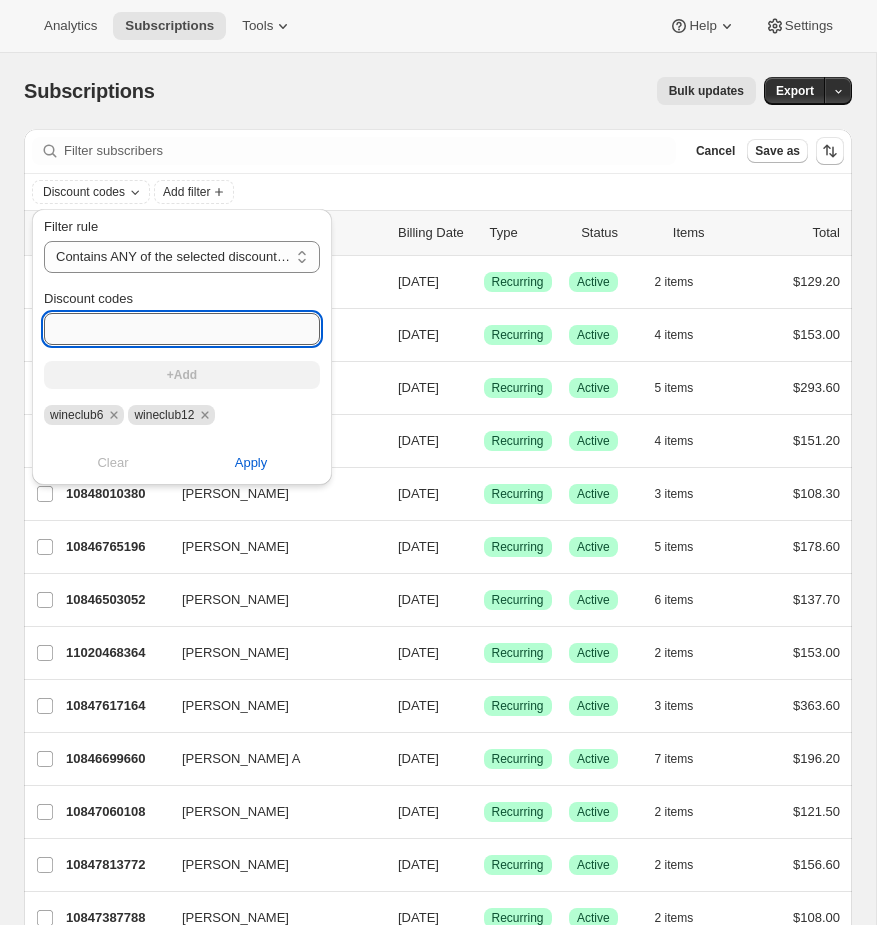 click on "Discount codes" at bounding box center [182, 329] 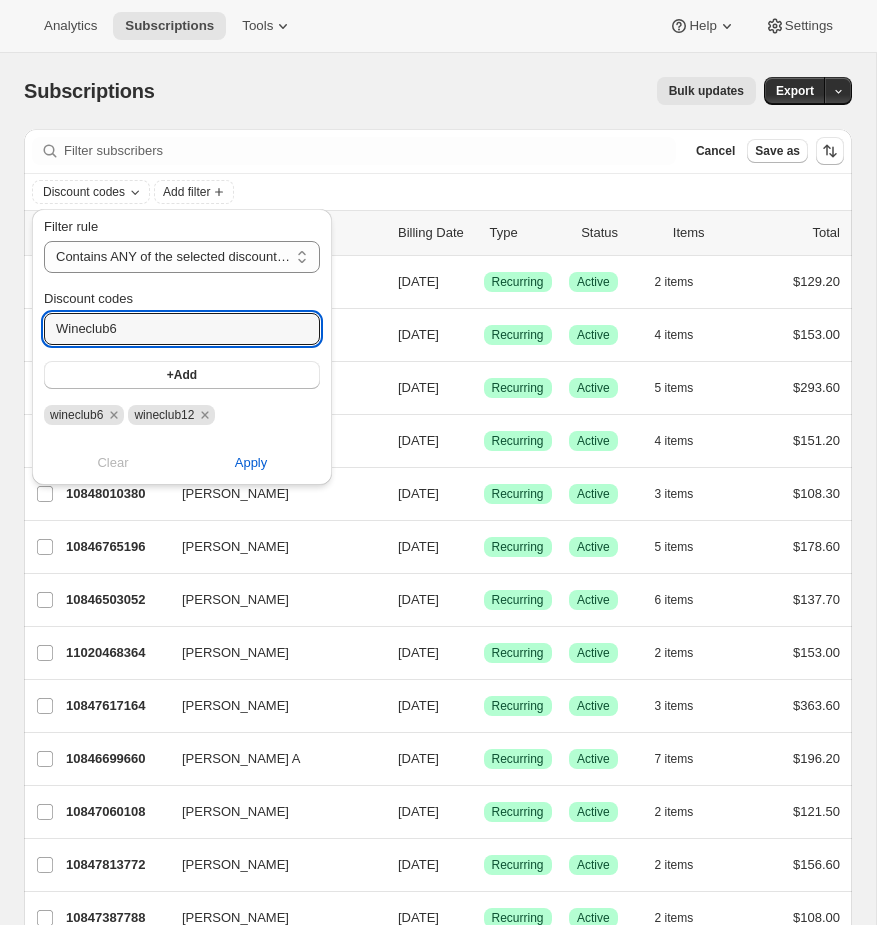 drag, startPoint x: 142, startPoint y: 338, endPoint x: 19, endPoint y: 338, distance: 123 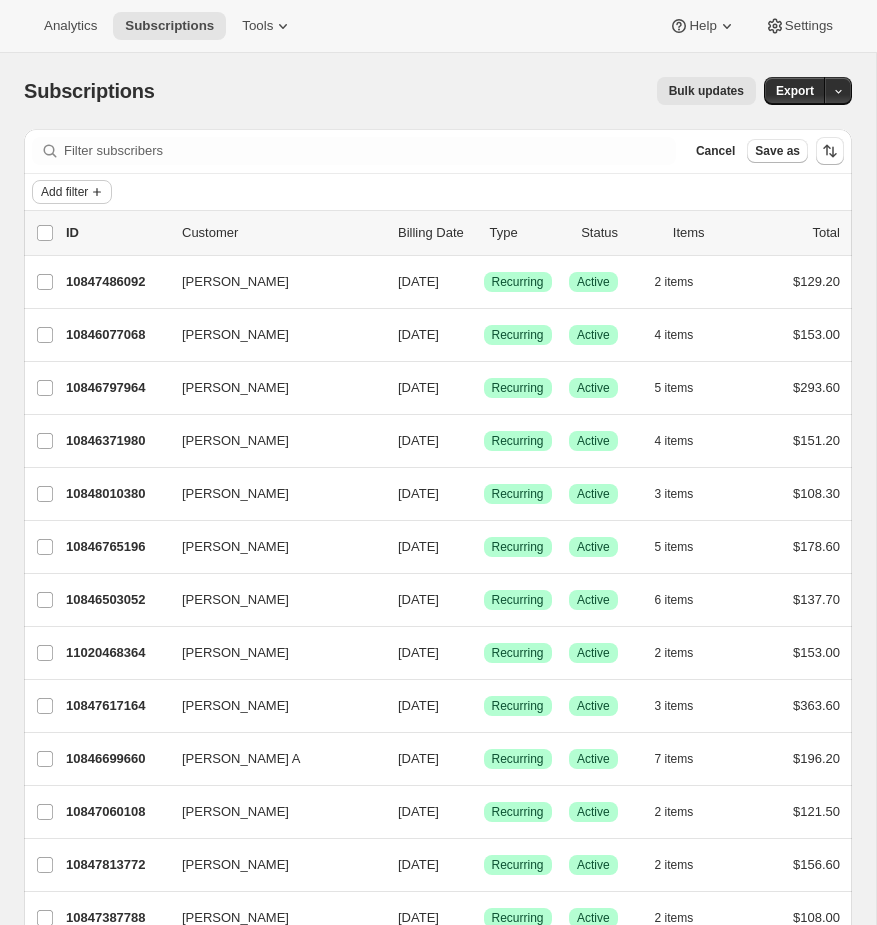 click on "Add filter" at bounding box center (64, 192) 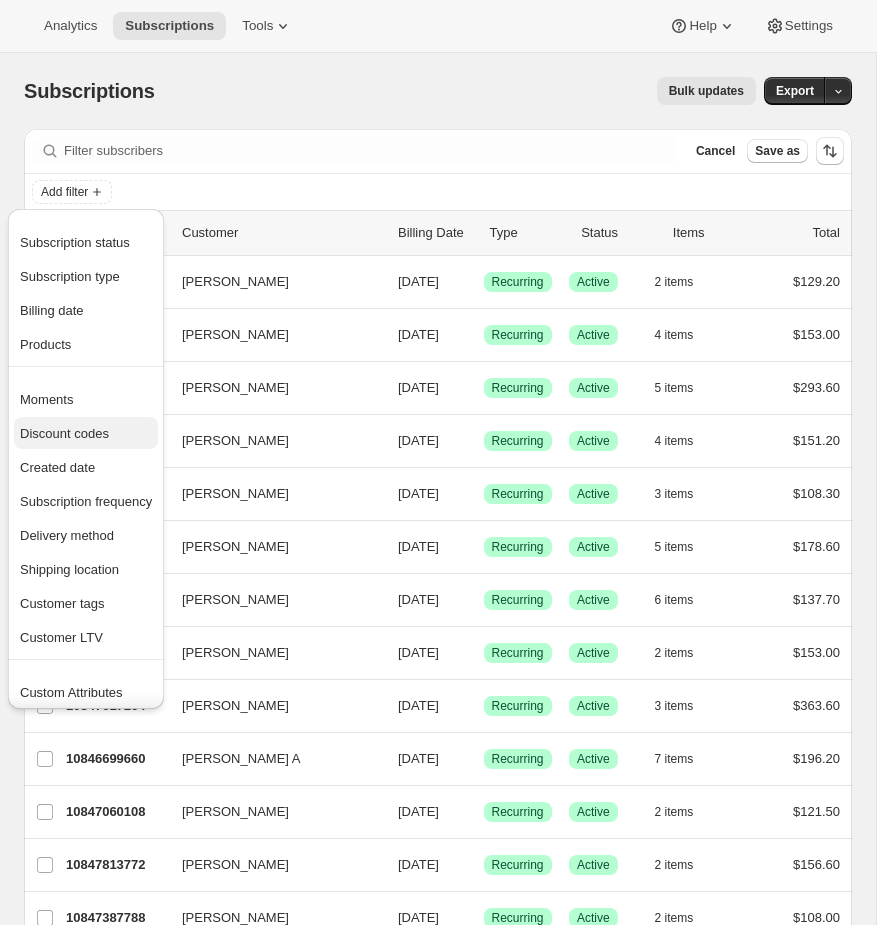 click on "Discount codes" at bounding box center [64, 433] 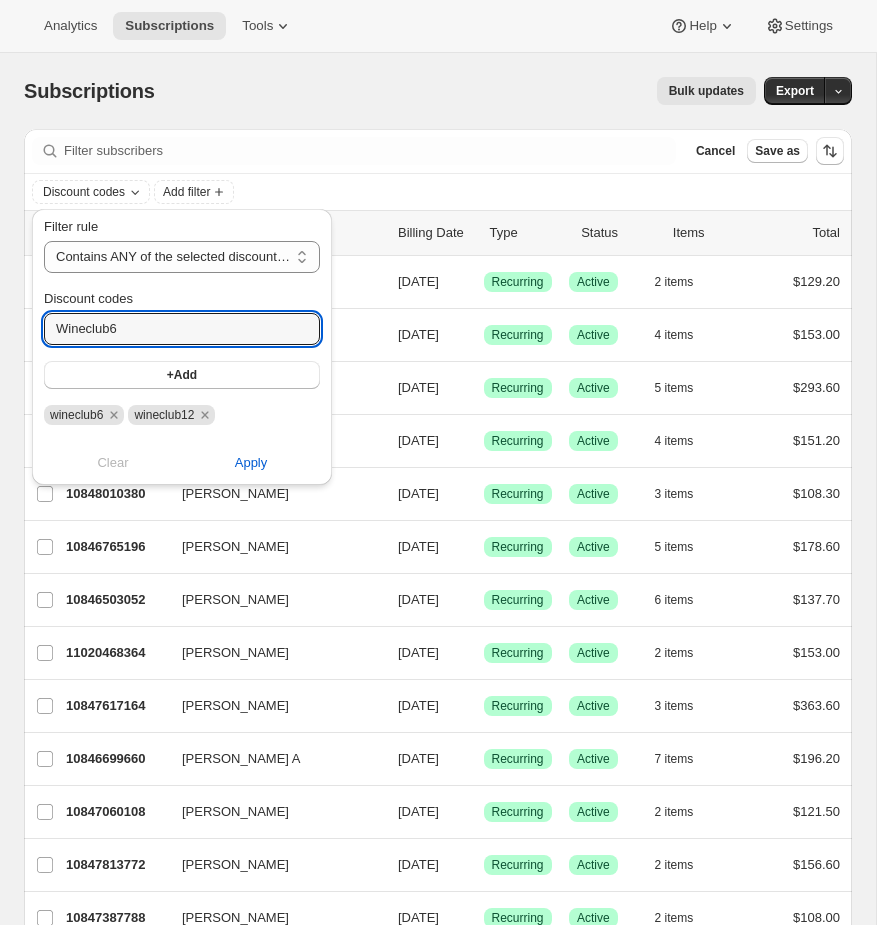 drag, startPoint x: 138, startPoint y: 324, endPoint x: -34, endPoint y: 324, distance: 172 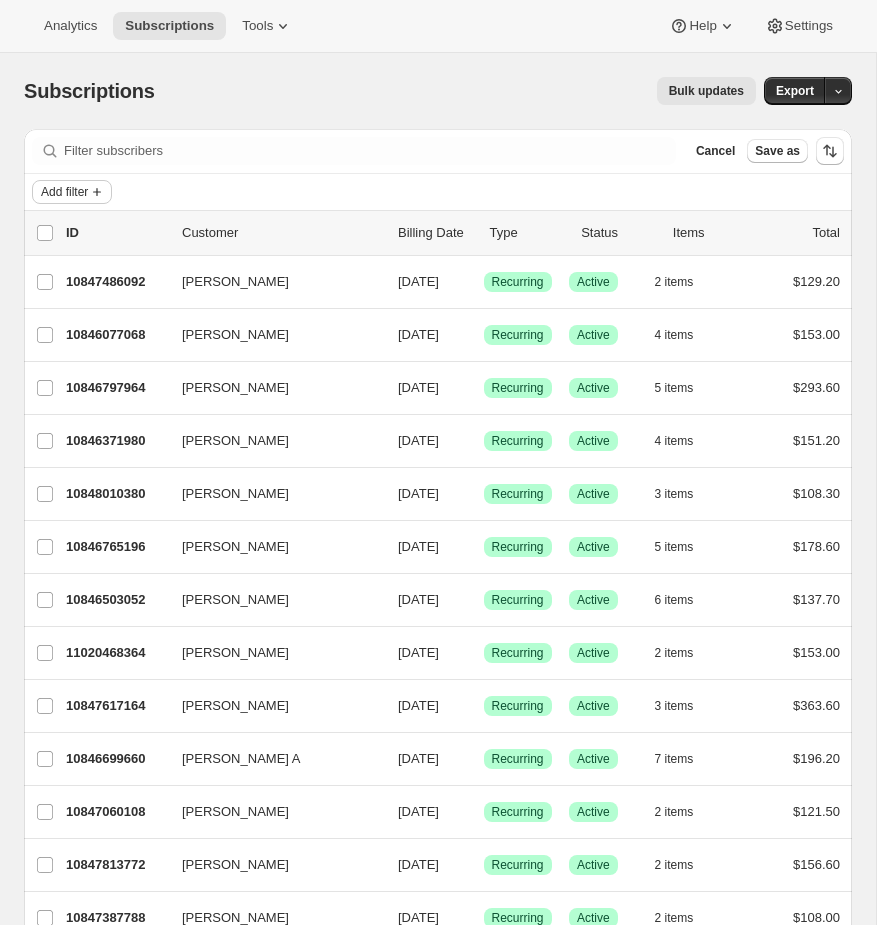 click on "Add filter" at bounding box center [64, 192] 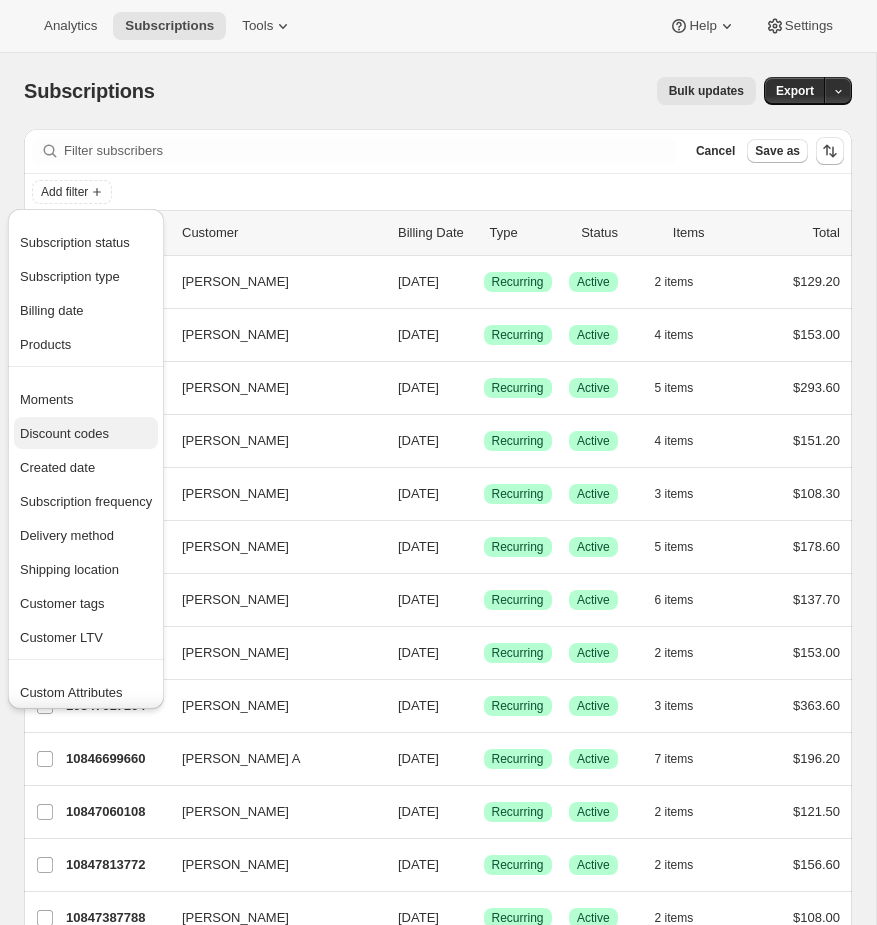 click on "Discount codes" at bounding box center (86, 433) 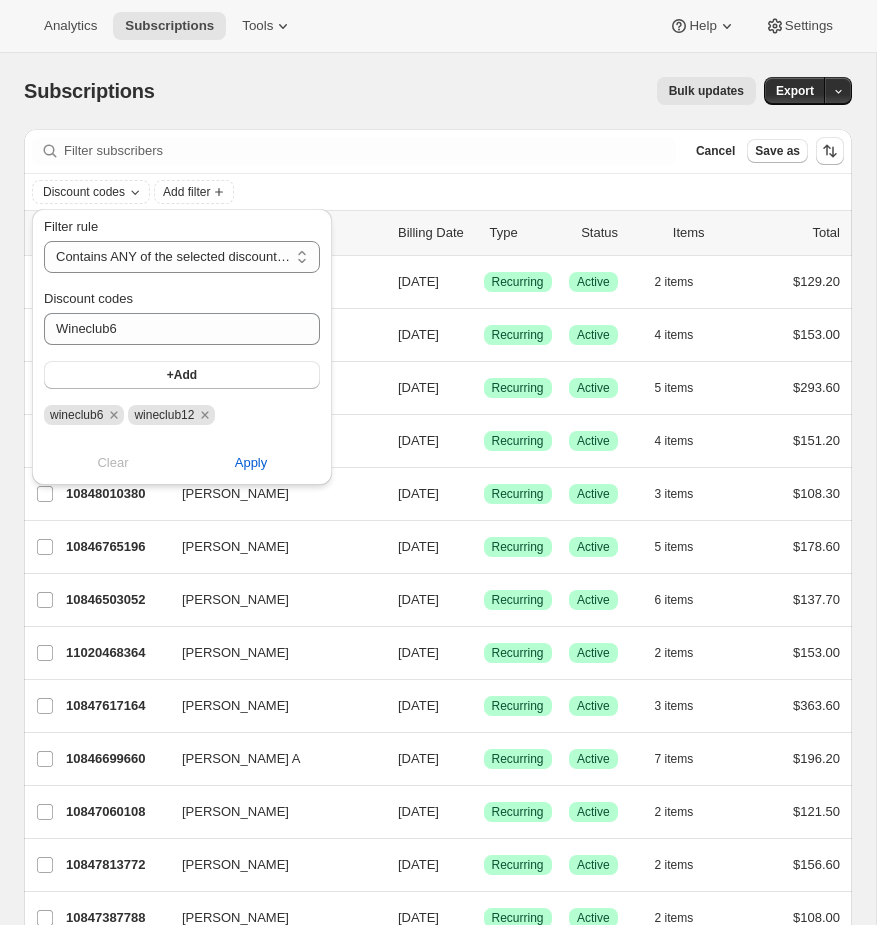 click on "wineclub6" at bounding box center [76, 415] 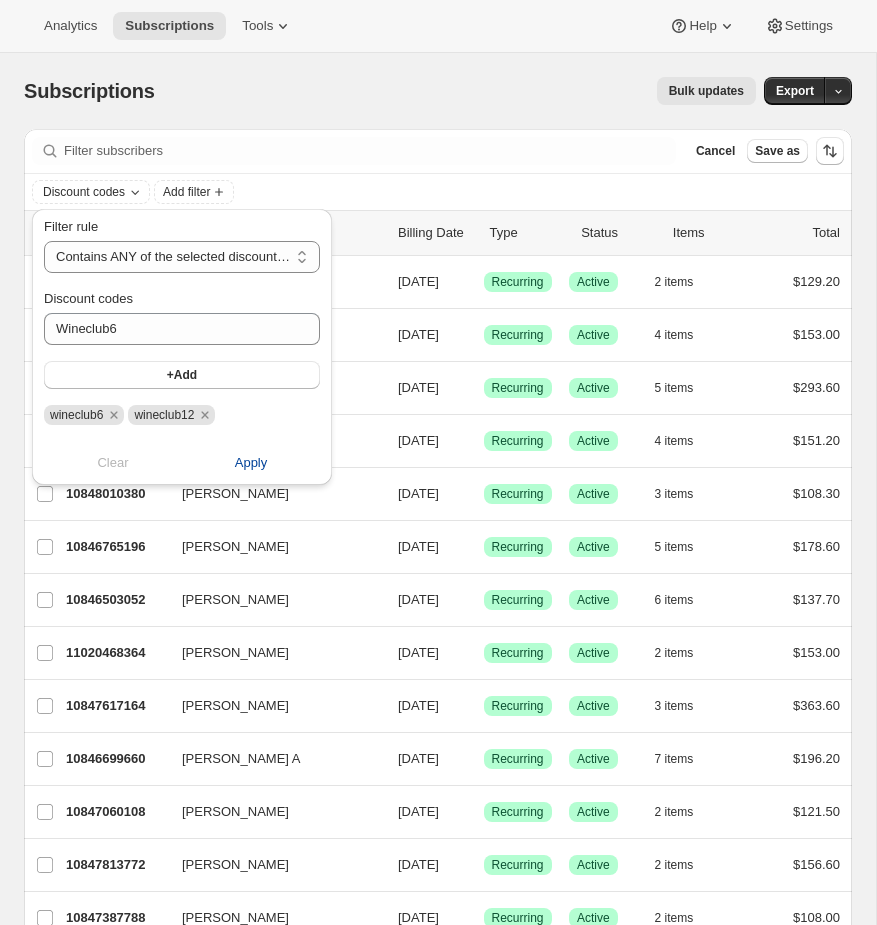 click on "Apply" at bounding box center [251, 463] 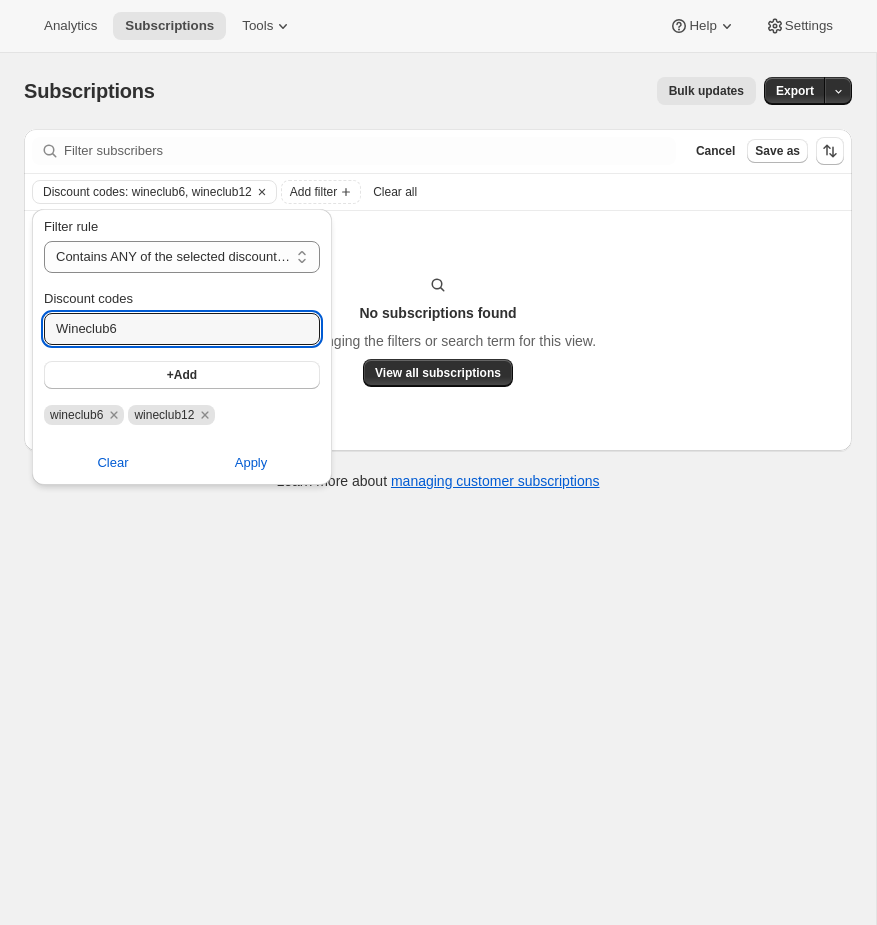 drag, startPoint x: 165, startPoint y: 335, endPoint x: 1, endPoint y: 334, distance: 164.00305 